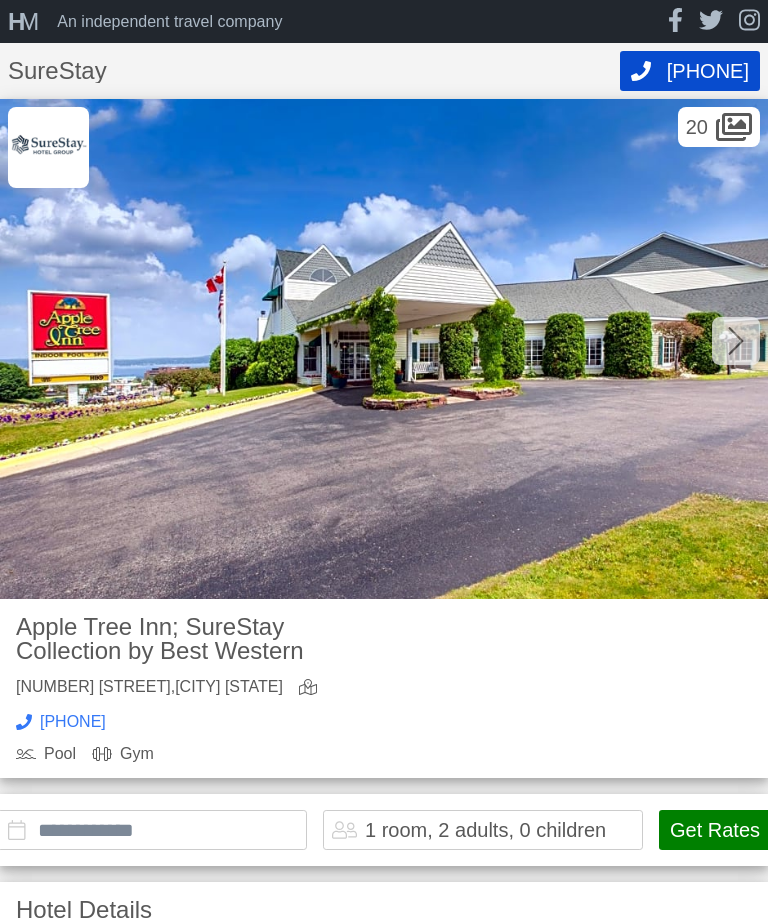 scroll, scrollTop: 0, scrollLeft: 0, axis: both 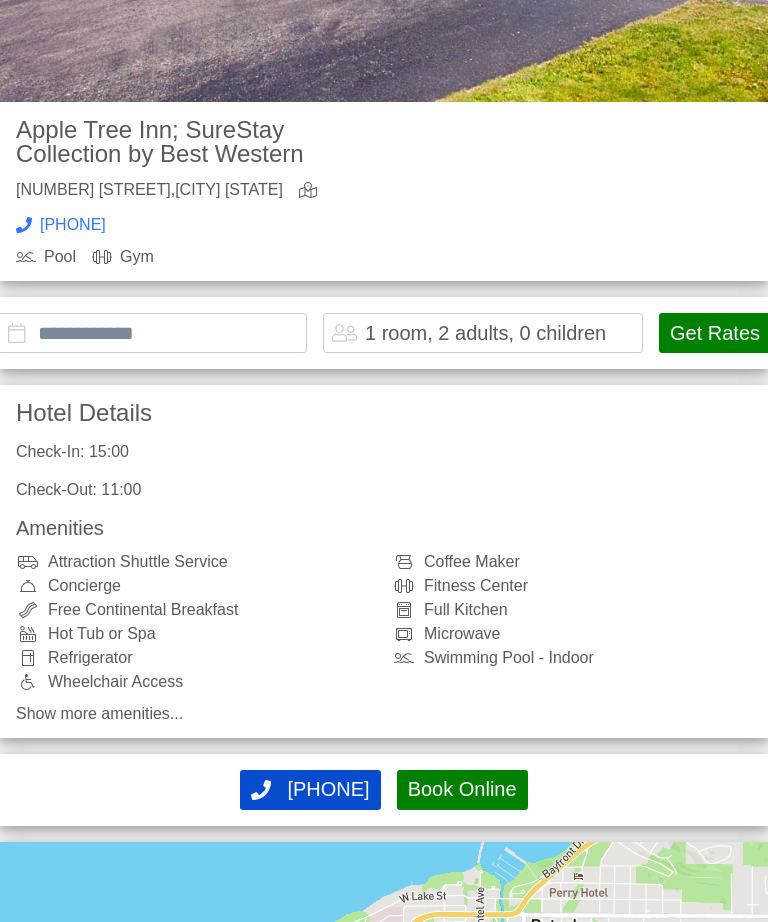 click on "Get Rates" at bounding box center [715, 333] 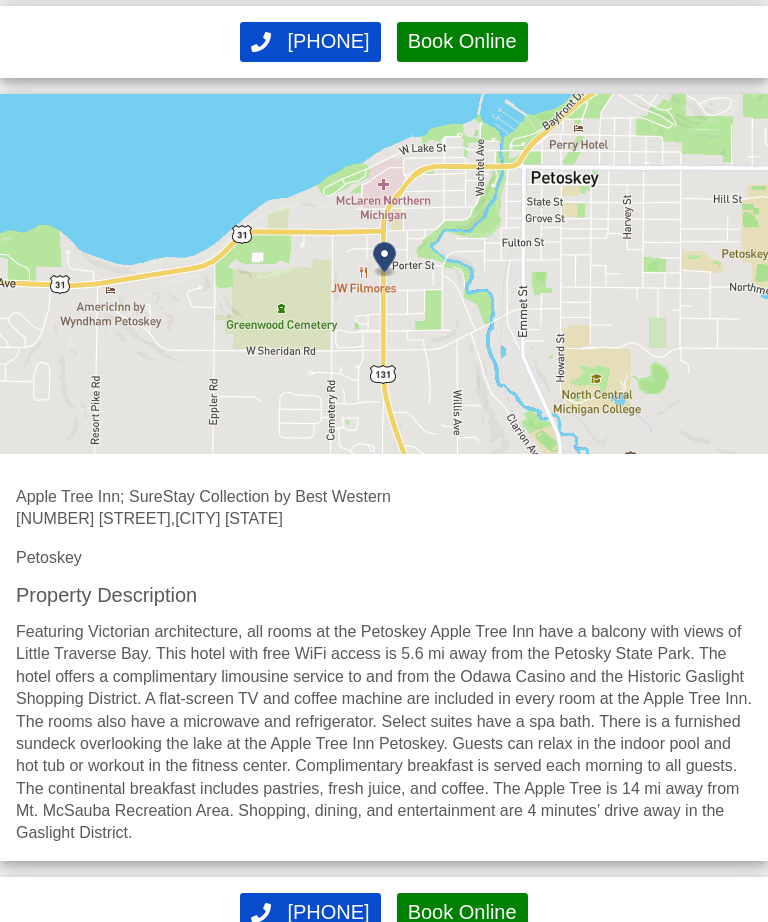 scroll, scrollTop: 1246, scrollLeft: 0, axis: vertical 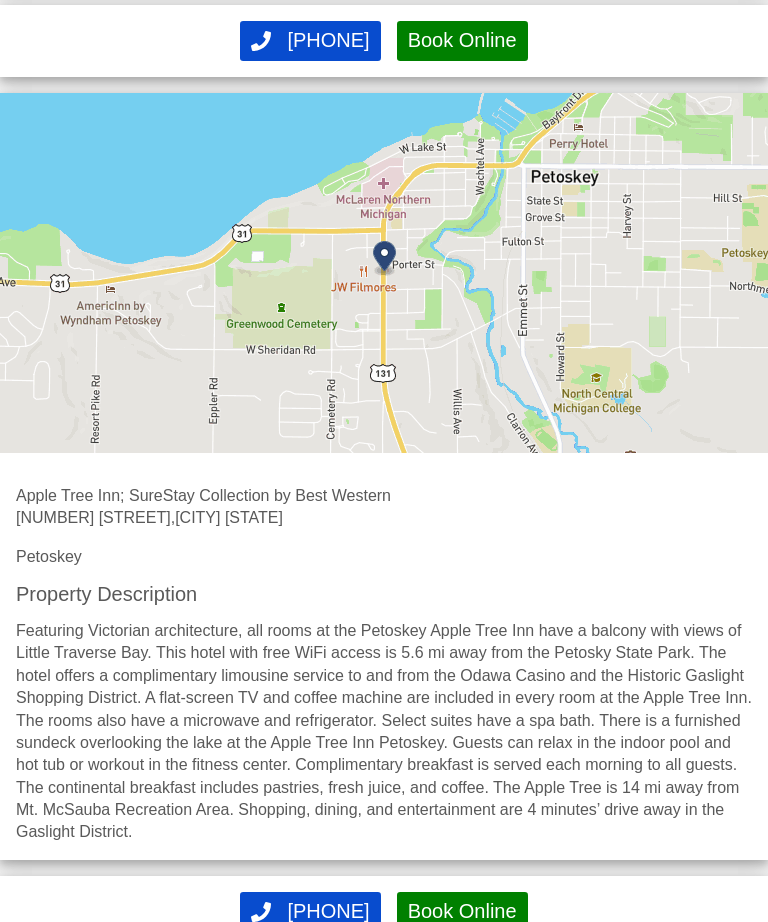 click at bounding box center (64, 1380) 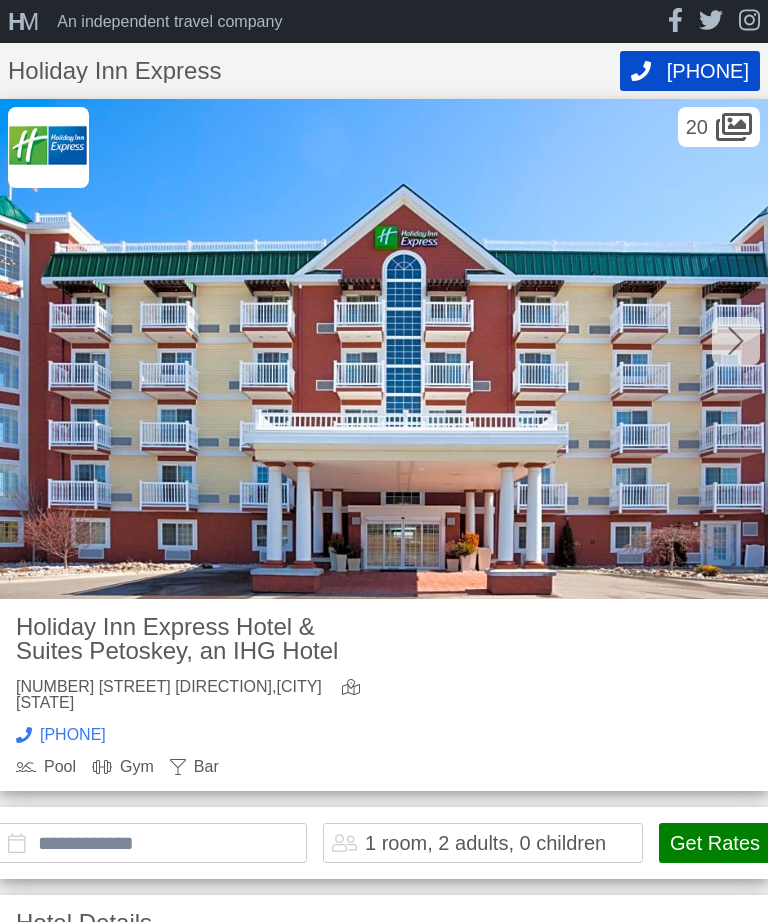 scroll, scrollTop: 0, scrollLeft: 0, axis: both 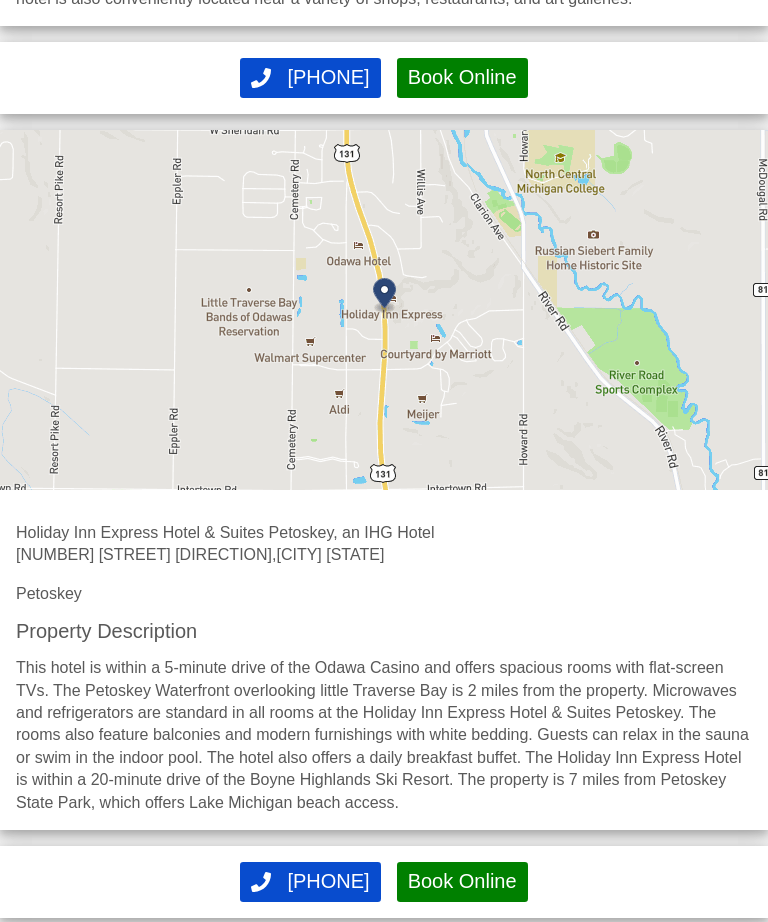 click on "Apple Tree Inn; SureStay Collection by Best Western" at bounding box center [252, 1348] 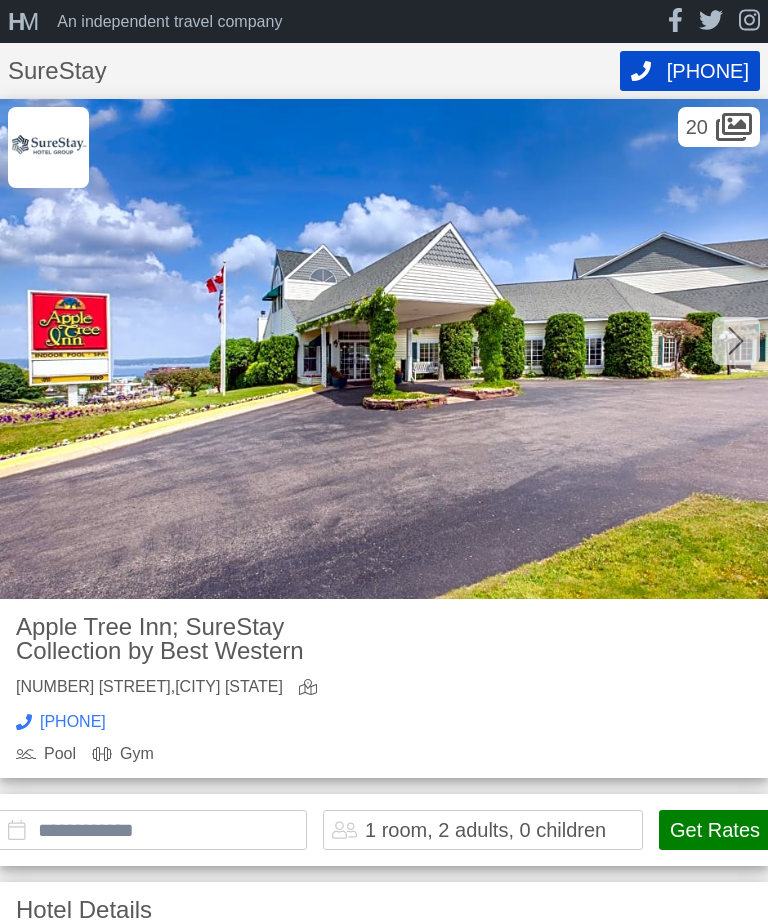 scroll, scrollTop: 0, scrollLeft: 0, axis: both 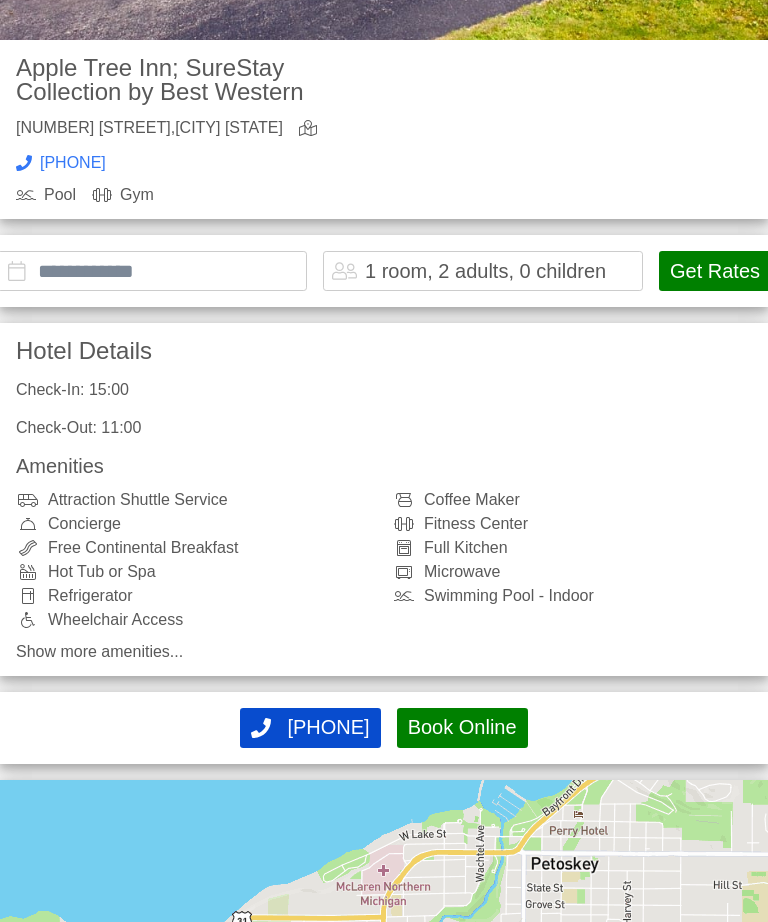 click at bounding box center [152, 271] 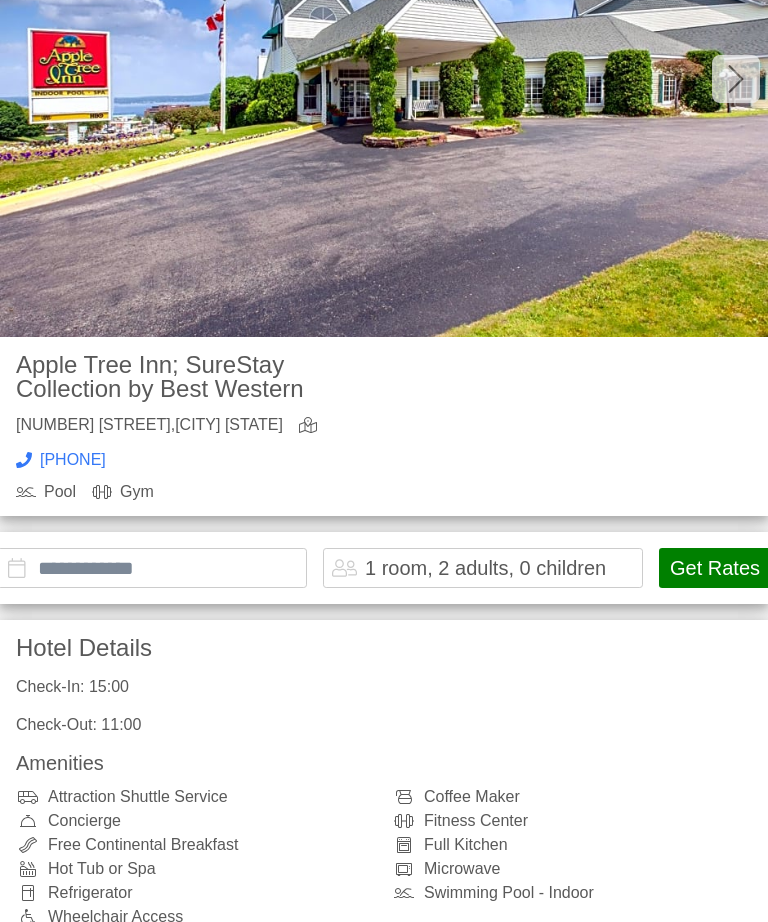 scroll, scrollTop: 264, scrollLeft: 0, axis: vertical 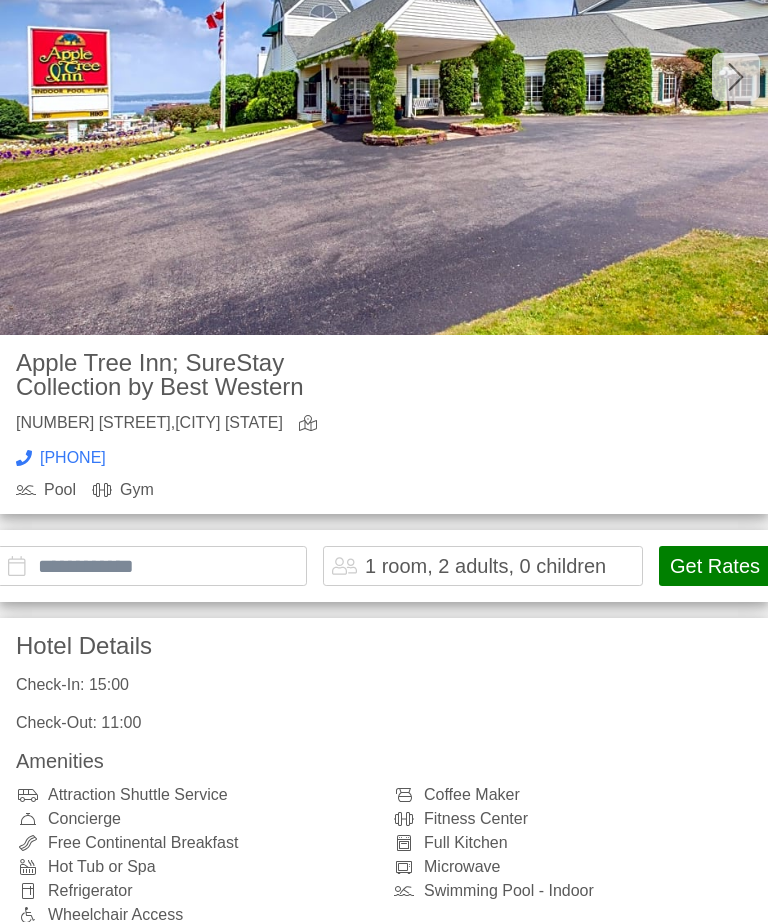 click at bounding box center [152, 566] 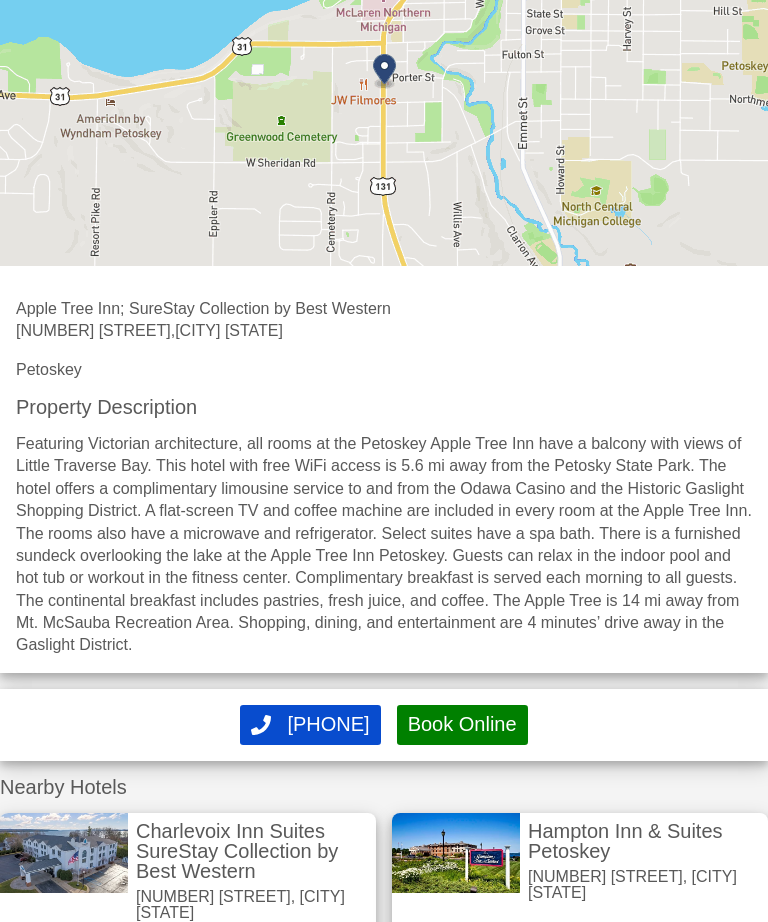 scroll, scrollTop: 1432, scrollLeft: 0, axis: vertical 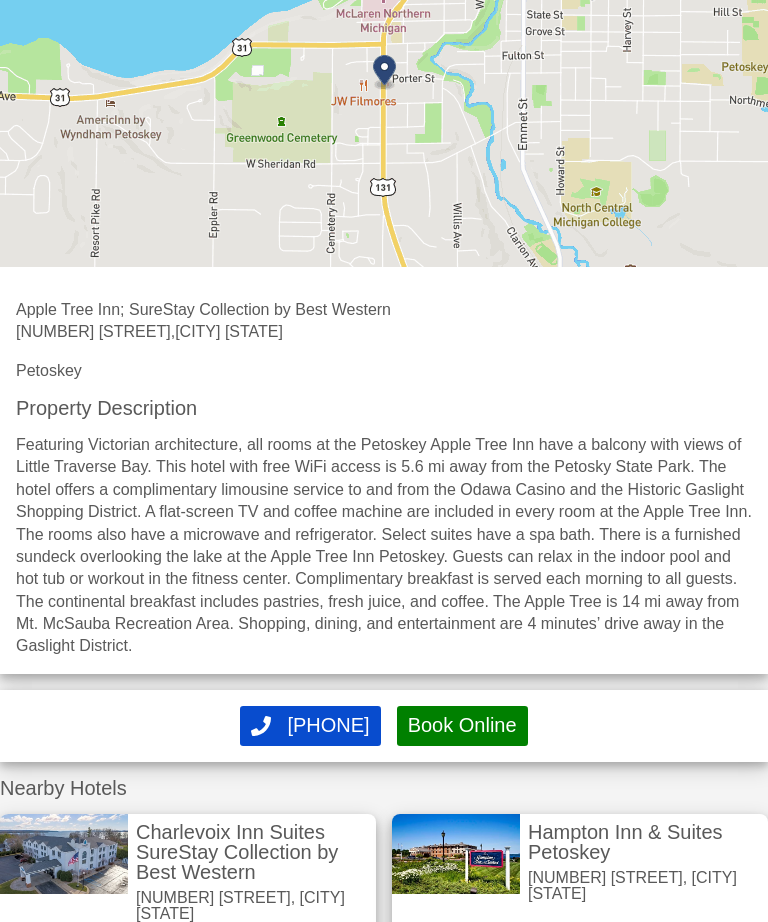 click on "[NUMBER] [STREET] ([STREET]), [CITY] [STATE]" at bounding box center [644, 1046] 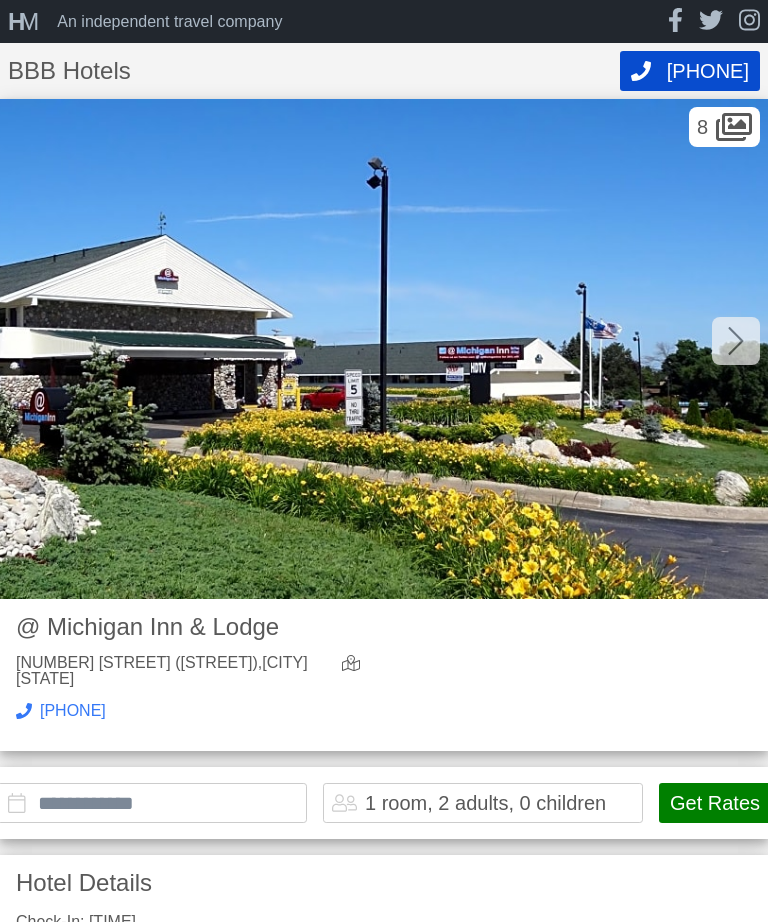 scroll, scrollTop: 0, scrollLeft: 0, axis: both 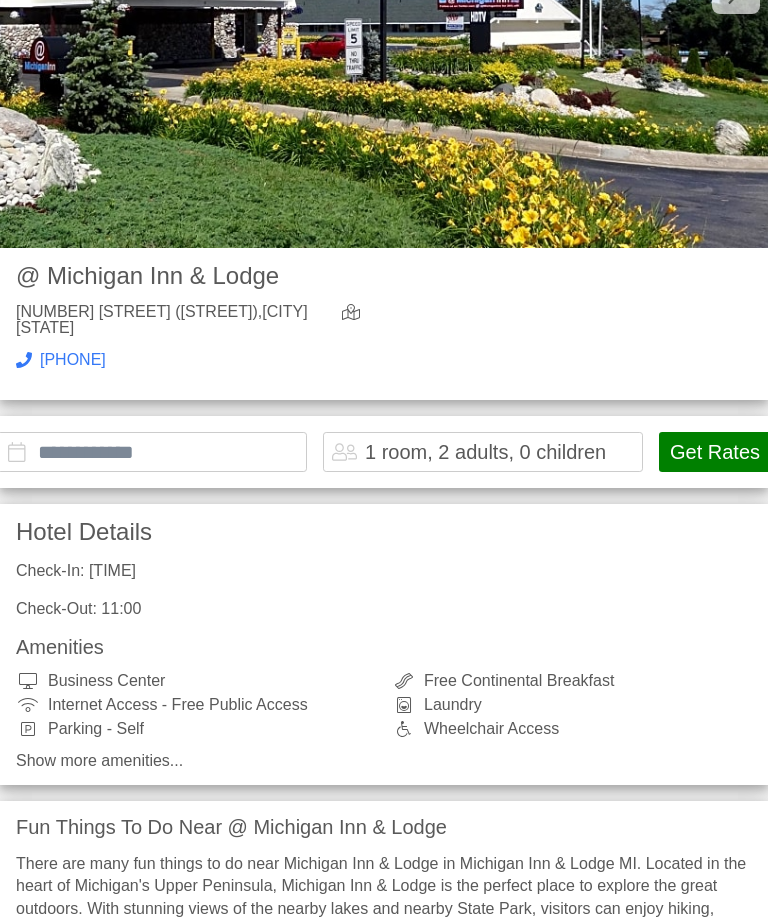 click at bounding box center [152, 452] 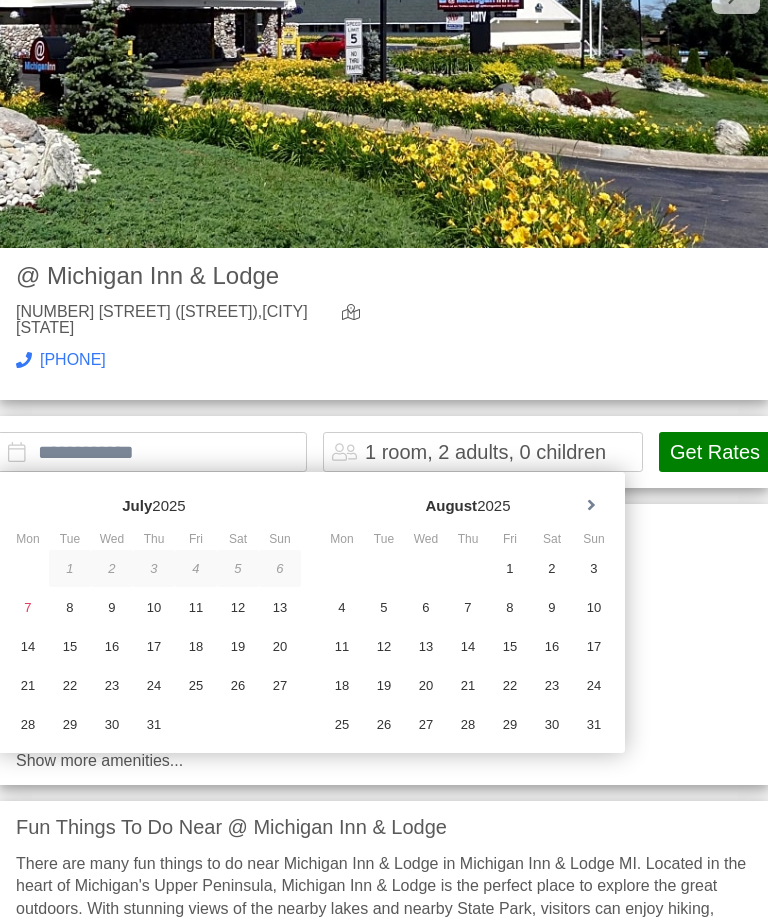 click at bounding box center (152, 452) 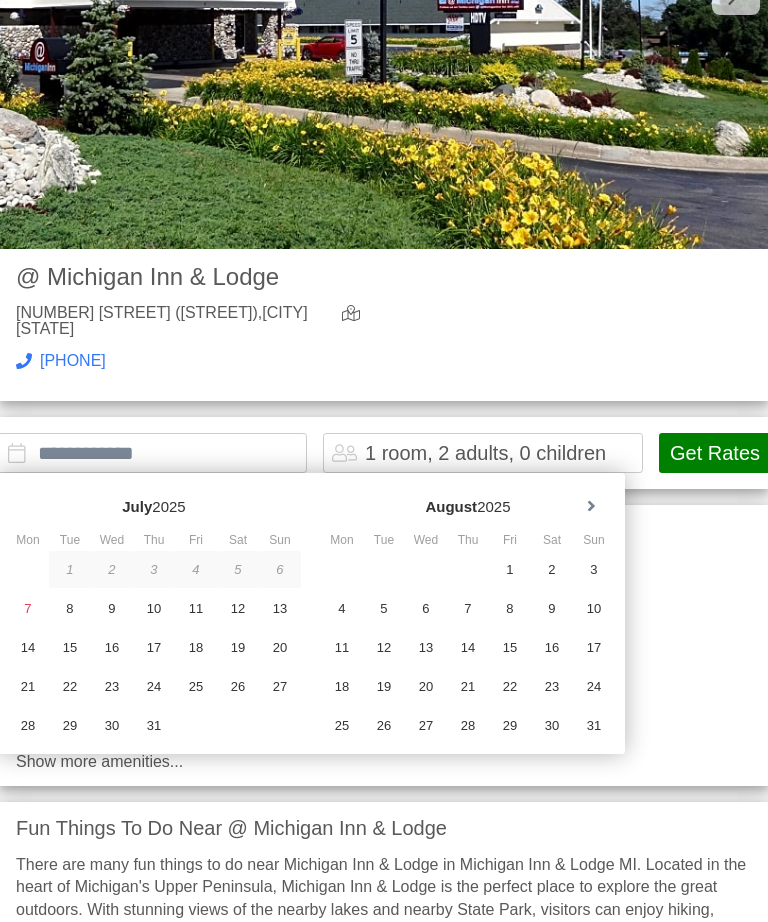 click at bounding box center [152, 453] 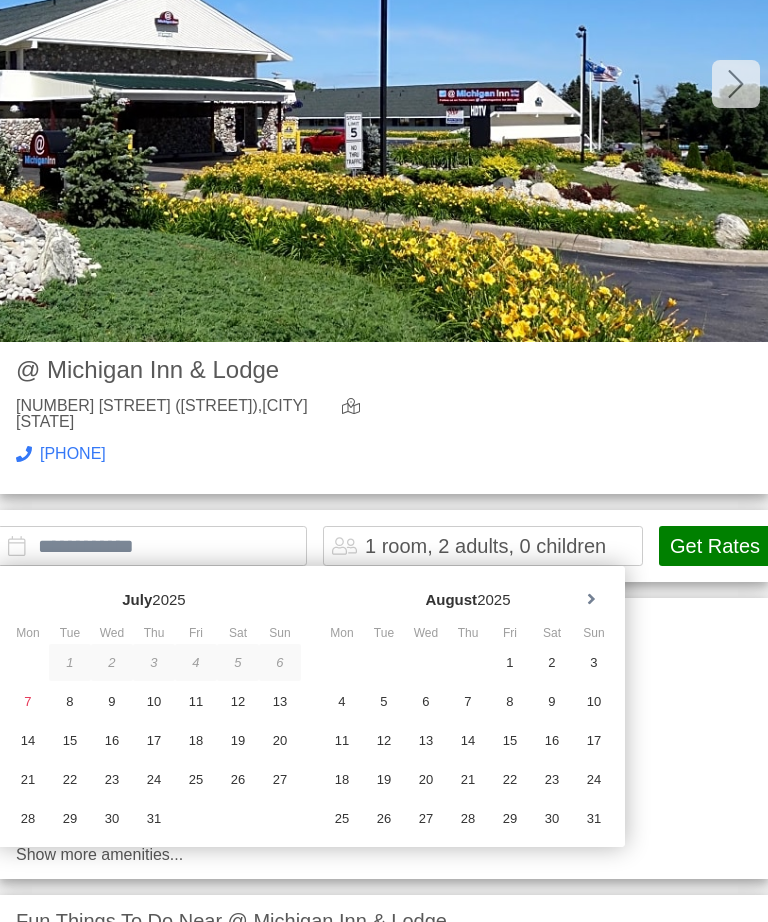 scroll, scrollTop: 255, scrollLeft: 0, axis: vertical 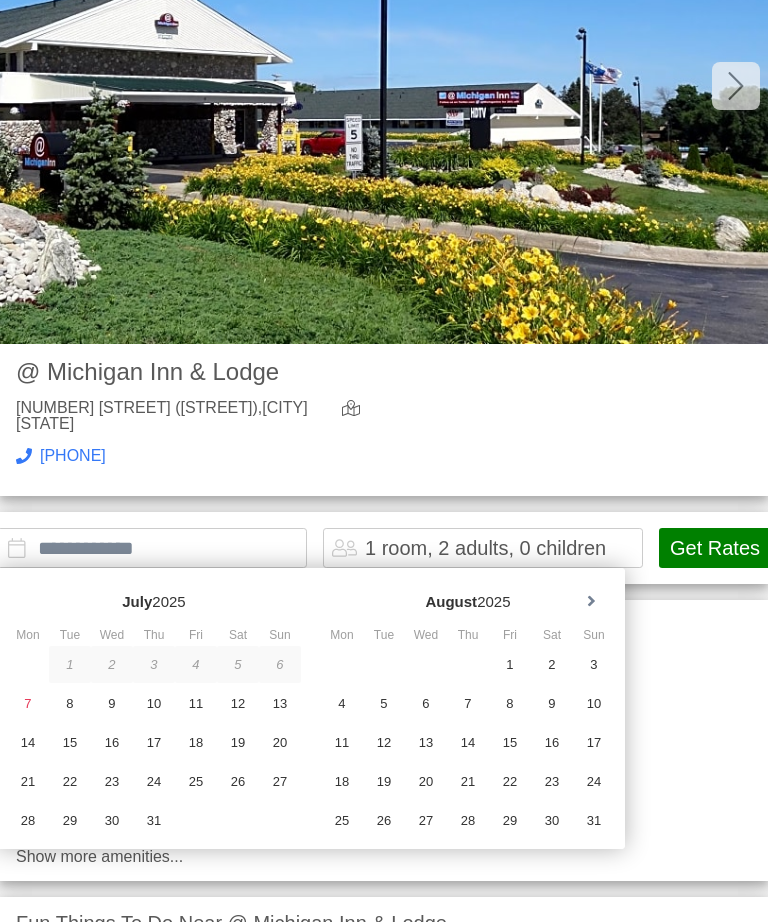 click at bounding box center (152, 548) 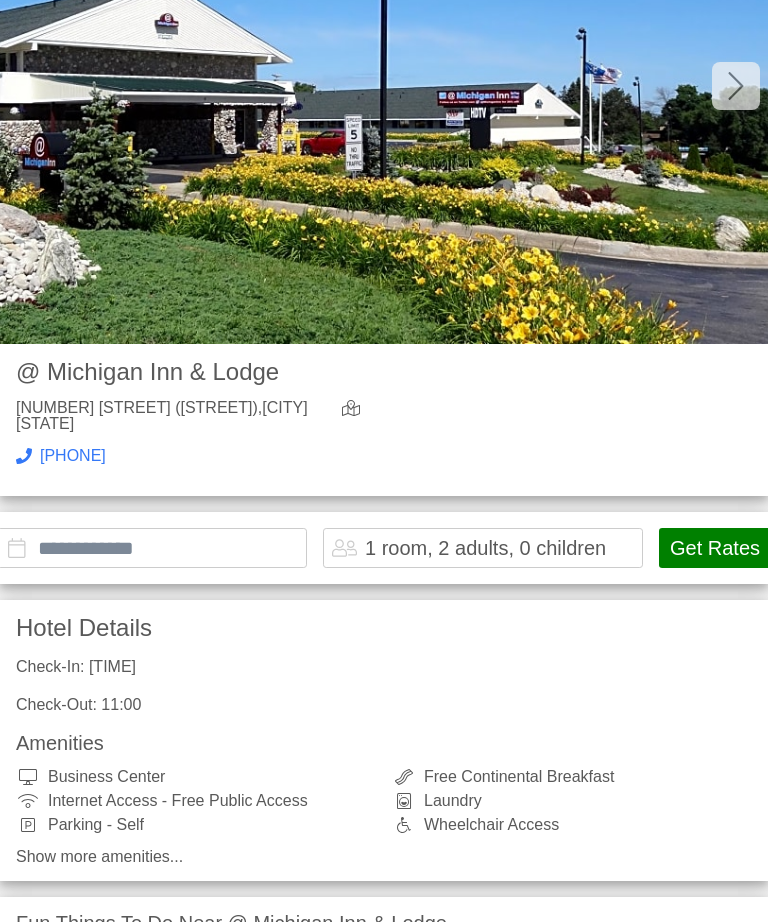 click on "1 room, 2 adults, 0 children" at bounding box center (483, 548) 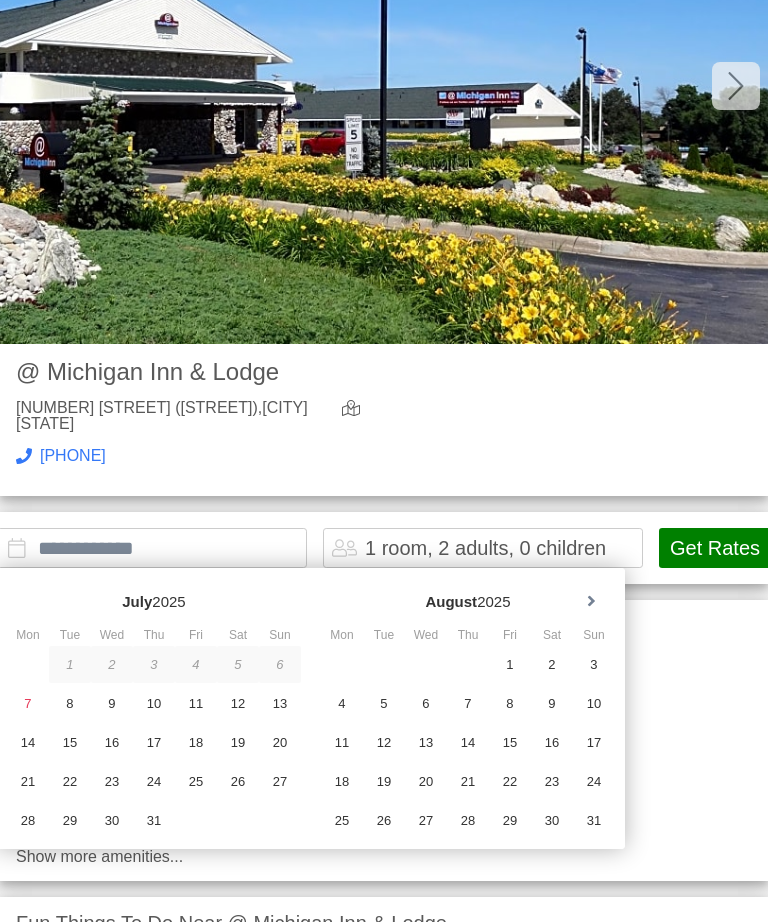 click on "1 room, 2 adults, 0 children" at bounding box center [483, 548] 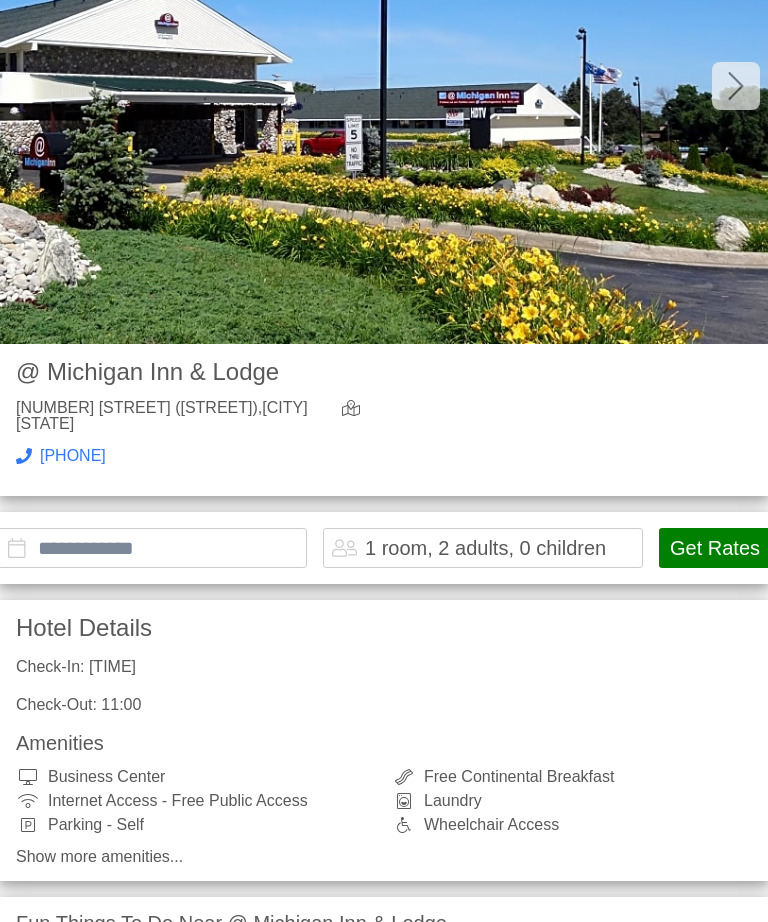 click on "Get Rates" at bounding box center (715, 548) 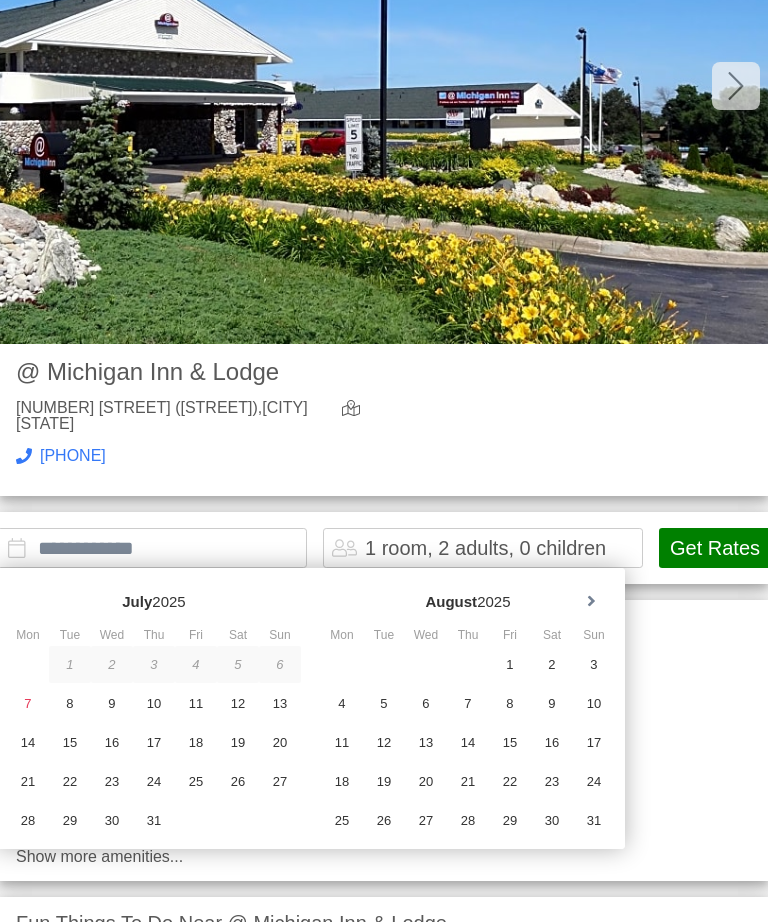 click on "Get Rates" at bounding box center [715, 548] 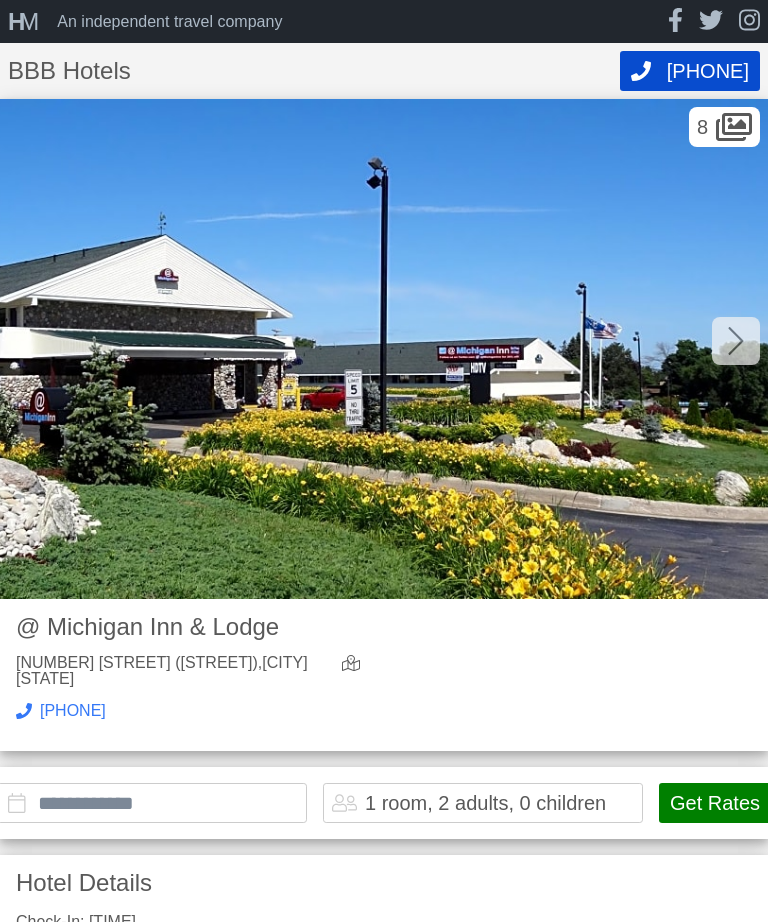 scroll, scrollTop: 0, scrollLeft: 0, axis: both 